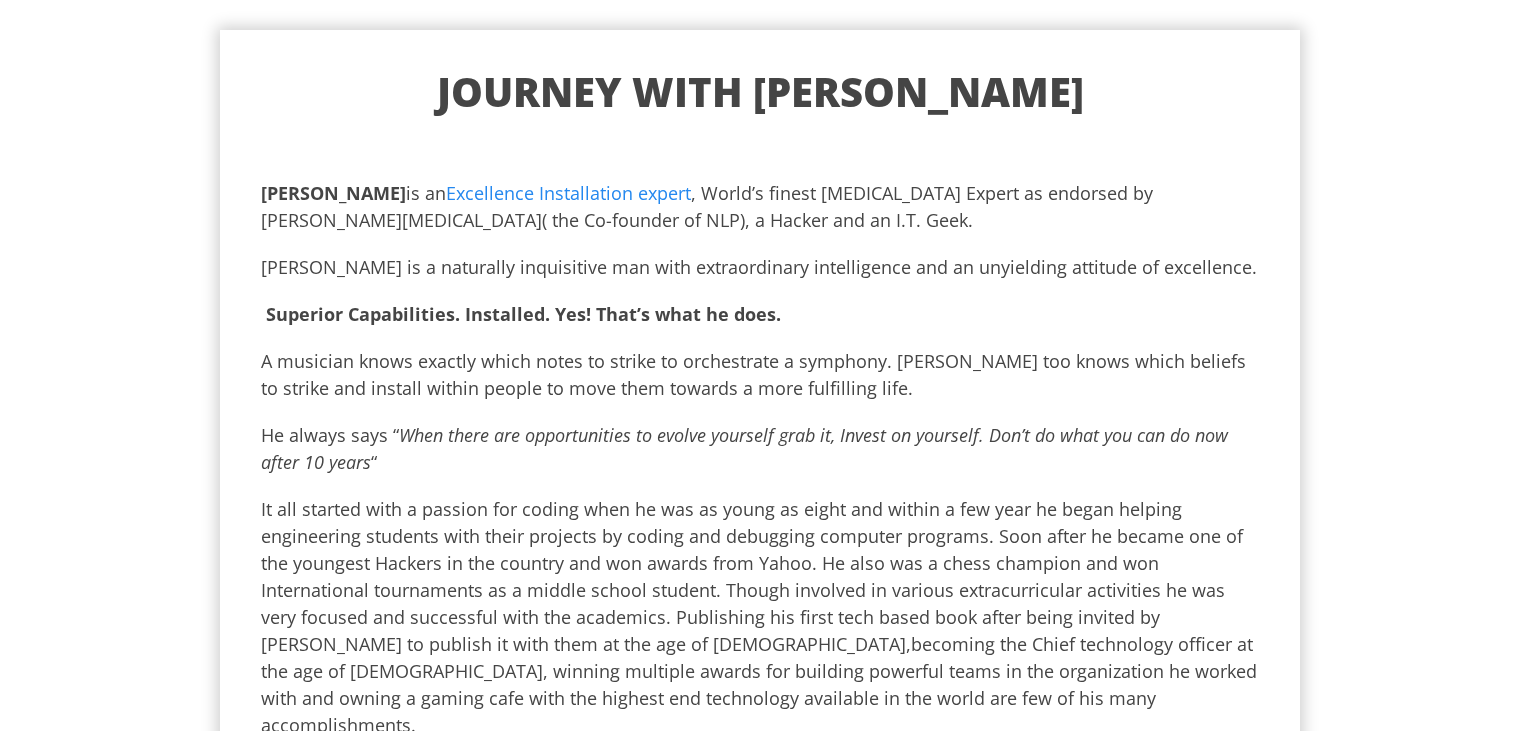 scroll, scrollTop: 0, scrollLeft: 0, axis: both 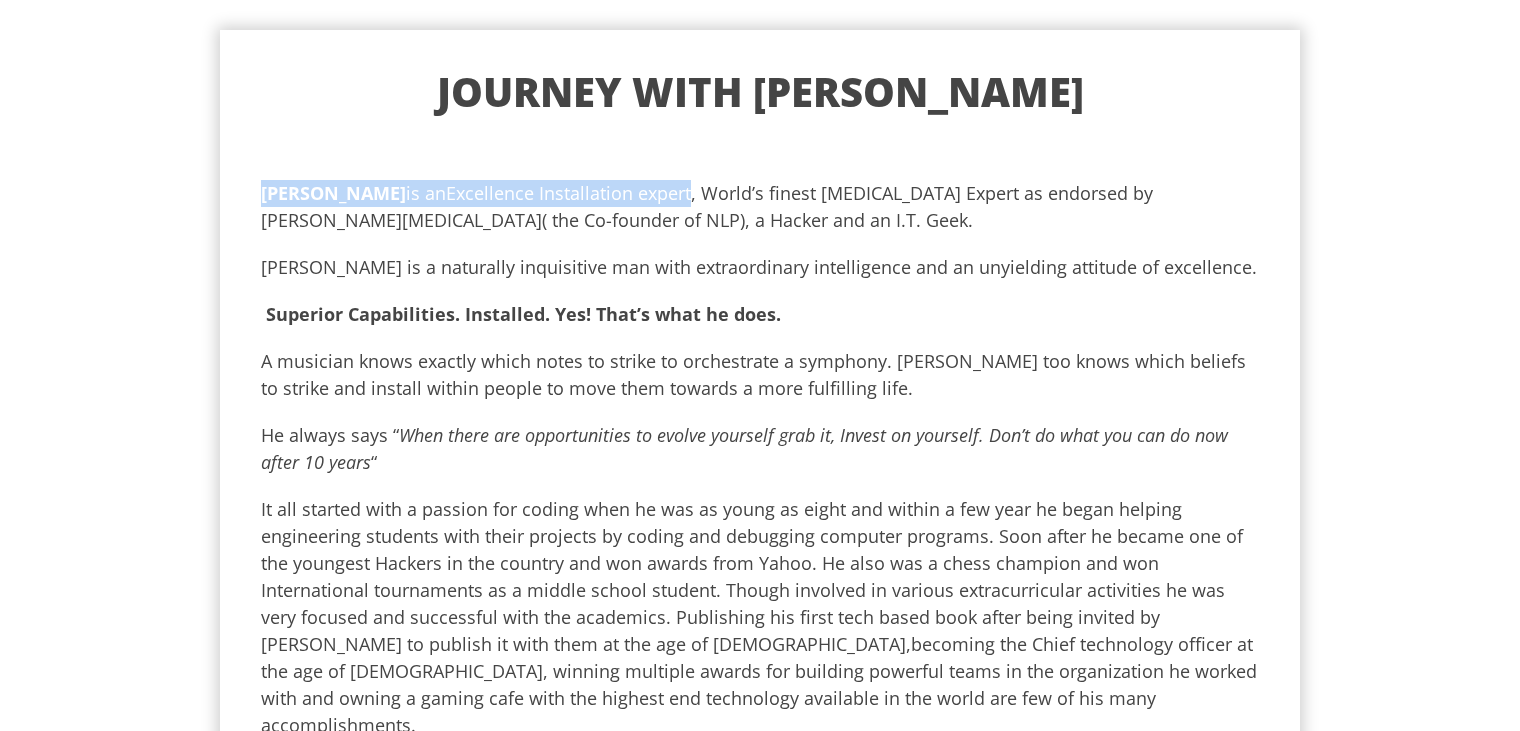 drag, startPoint x: 256, startPoint y: 190, endPoint x: 709, endPoint y: 200, distance: 453.11035 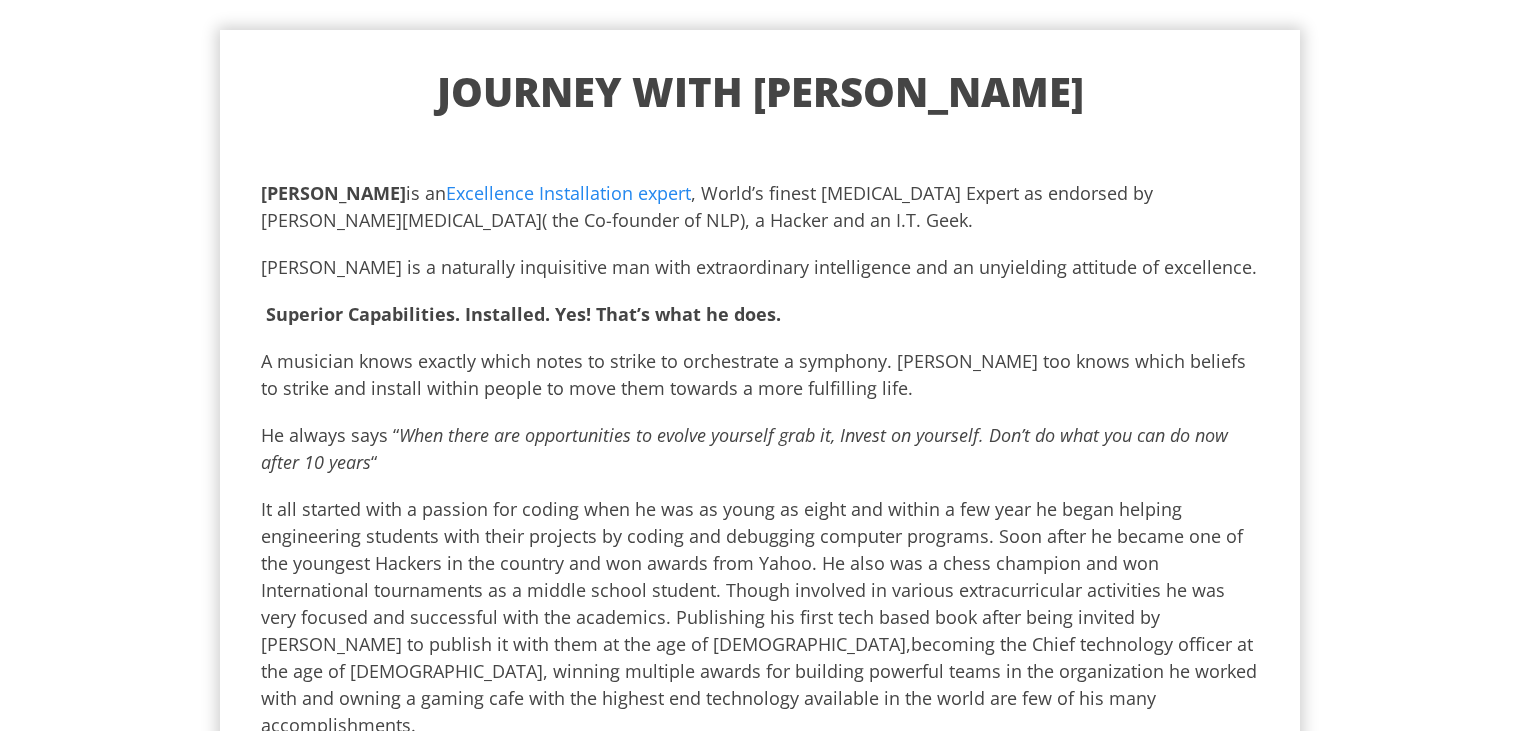 click on "Antano Solar John  is an  Excellence Installation expert , World’s finest Neuro Linguistic Programming Expert as endorsed by Dr. John Grinder( the Co-founder of NLP), a Hacker and an I.T. Geek. Antano is a naturally inquisitive man with extraordinary intelligence and an unyielding attitude of excellence.   Superior Capabilities. Installed. Yes! That’s what he does.  A musician knows exactly which notes to strike to orchestrate a symphony. Antano too knows which beliefs to strike and install within people to move them towards a more fulfilling life.        He always says “ When there are opportunities to evolve yourself grab it, Invest on yourself. Don’t do what you can do now after 10 years “ While still in high school  he always wondered why some of his friends could not learn and achieve like him. He began reading books on psychology to answers his questions on human behaviour. In this quest he stumbled upon this book “ Frogs into Princes Neuro Linguistic Programming . vision “" at bounding box center (760, 1314) 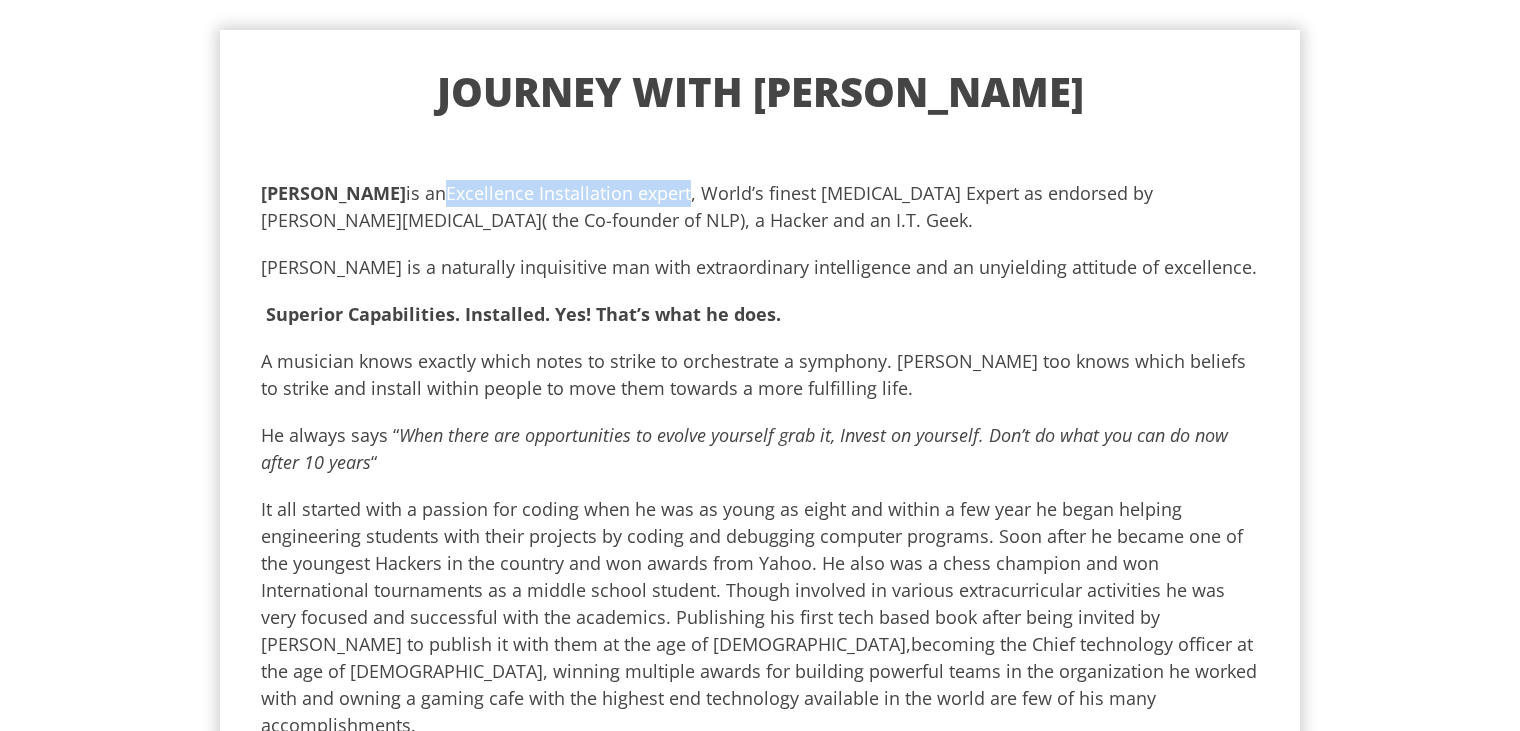 drag, startPoint x: 710, startPoint y: 192, endPoint x: 465, endPoint y: 200, distance: 245.13058 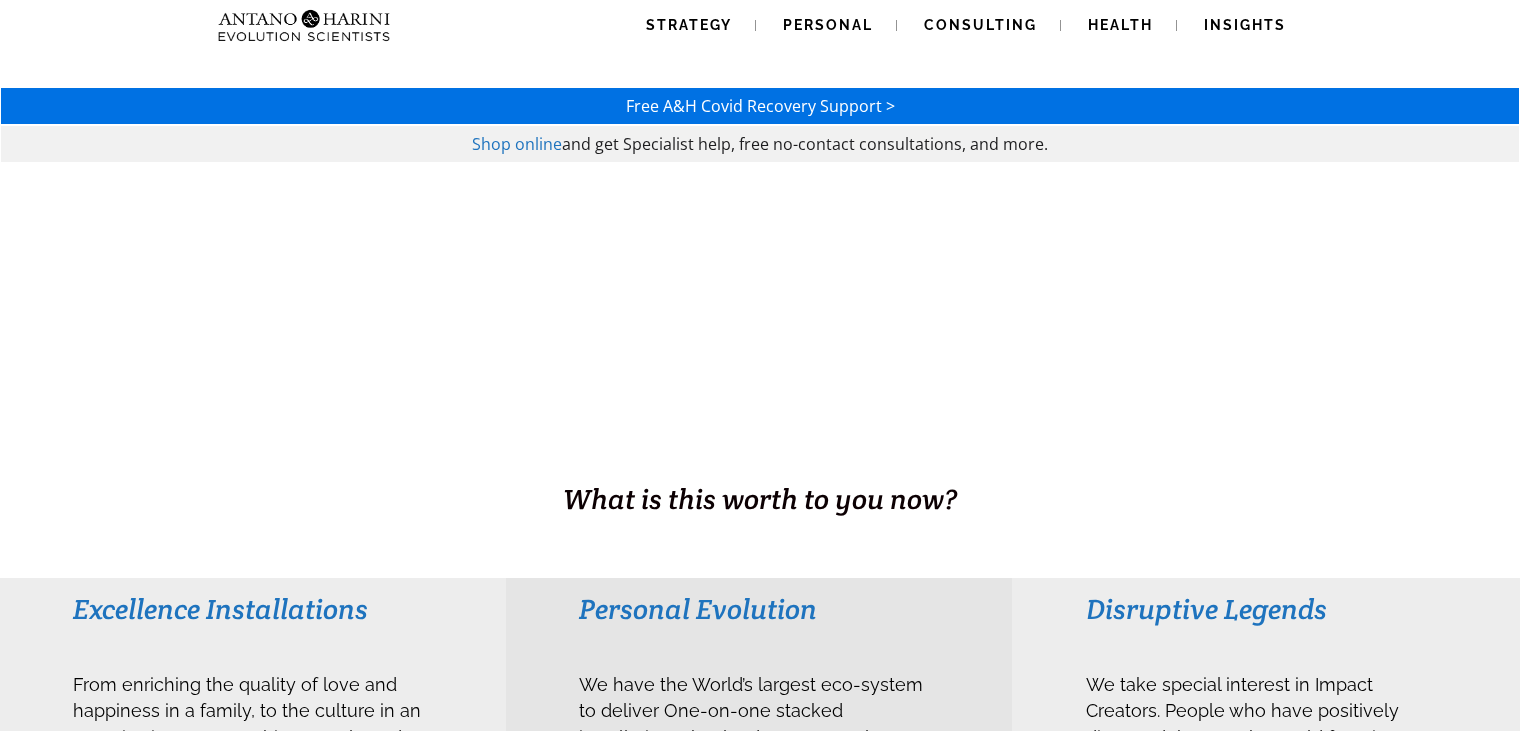 scroll, scrollTop: 0, scrollLeft: 0, axis: both 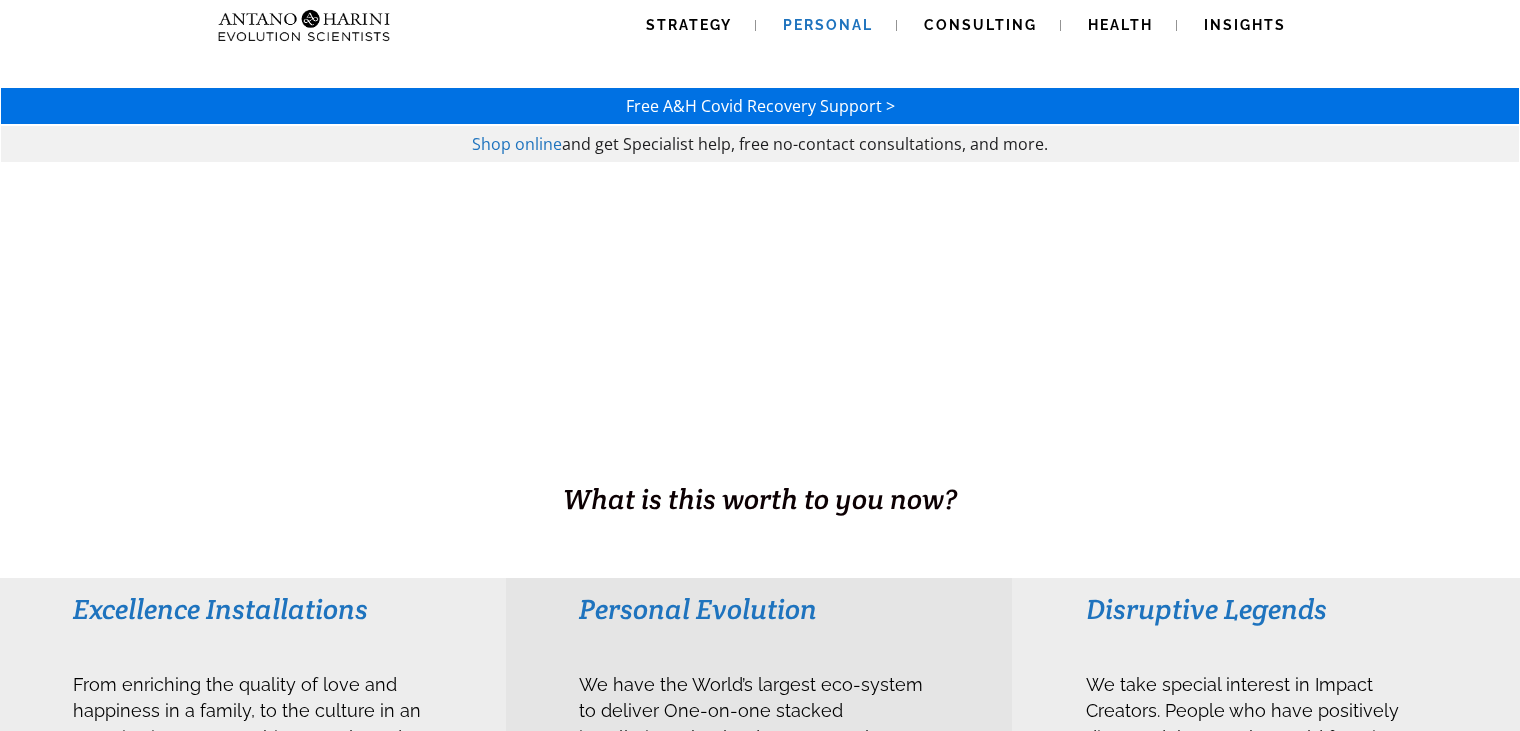 click on "Personal" at bounding box center (828, 25) 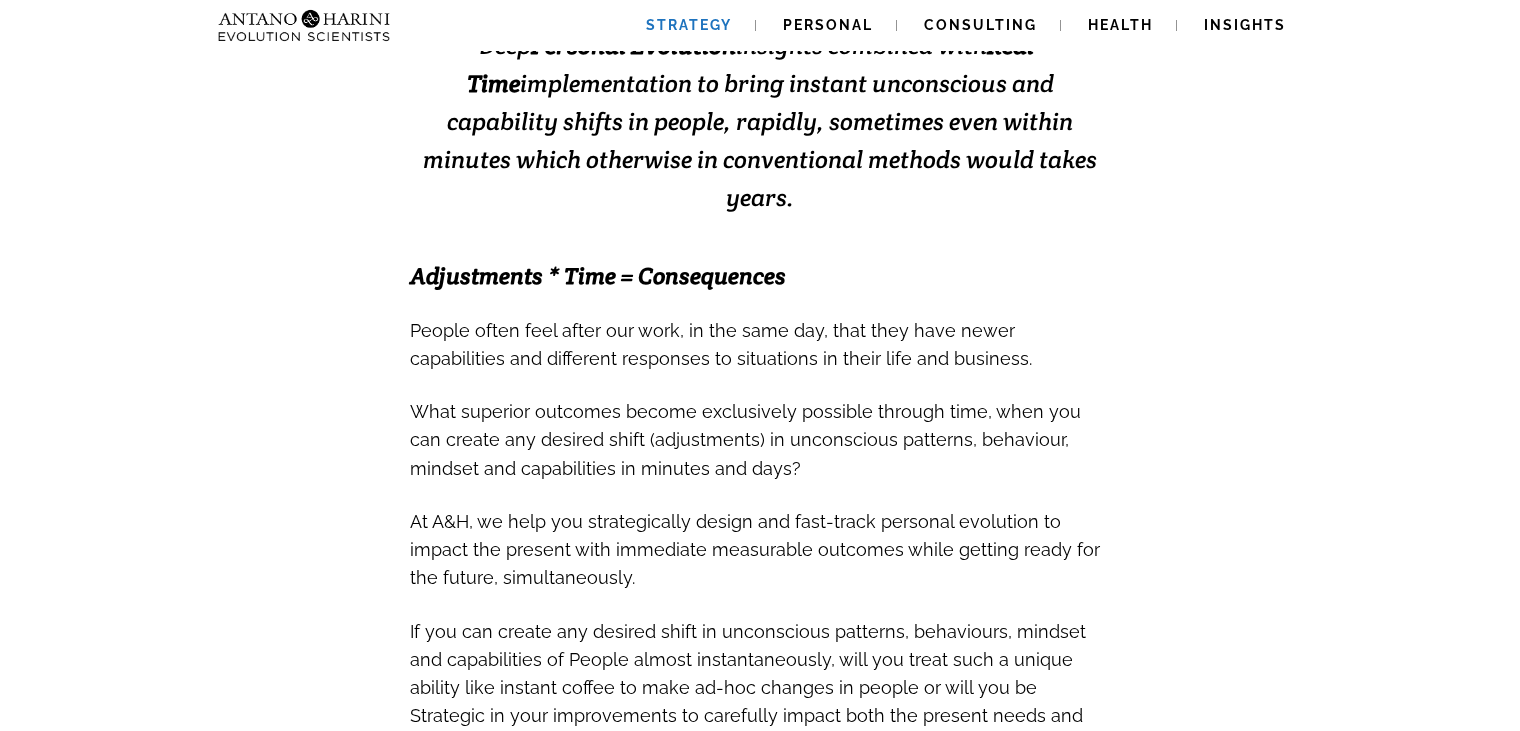 scroll, scrollTop: 537, scrollLeft: 0, axis: vertical 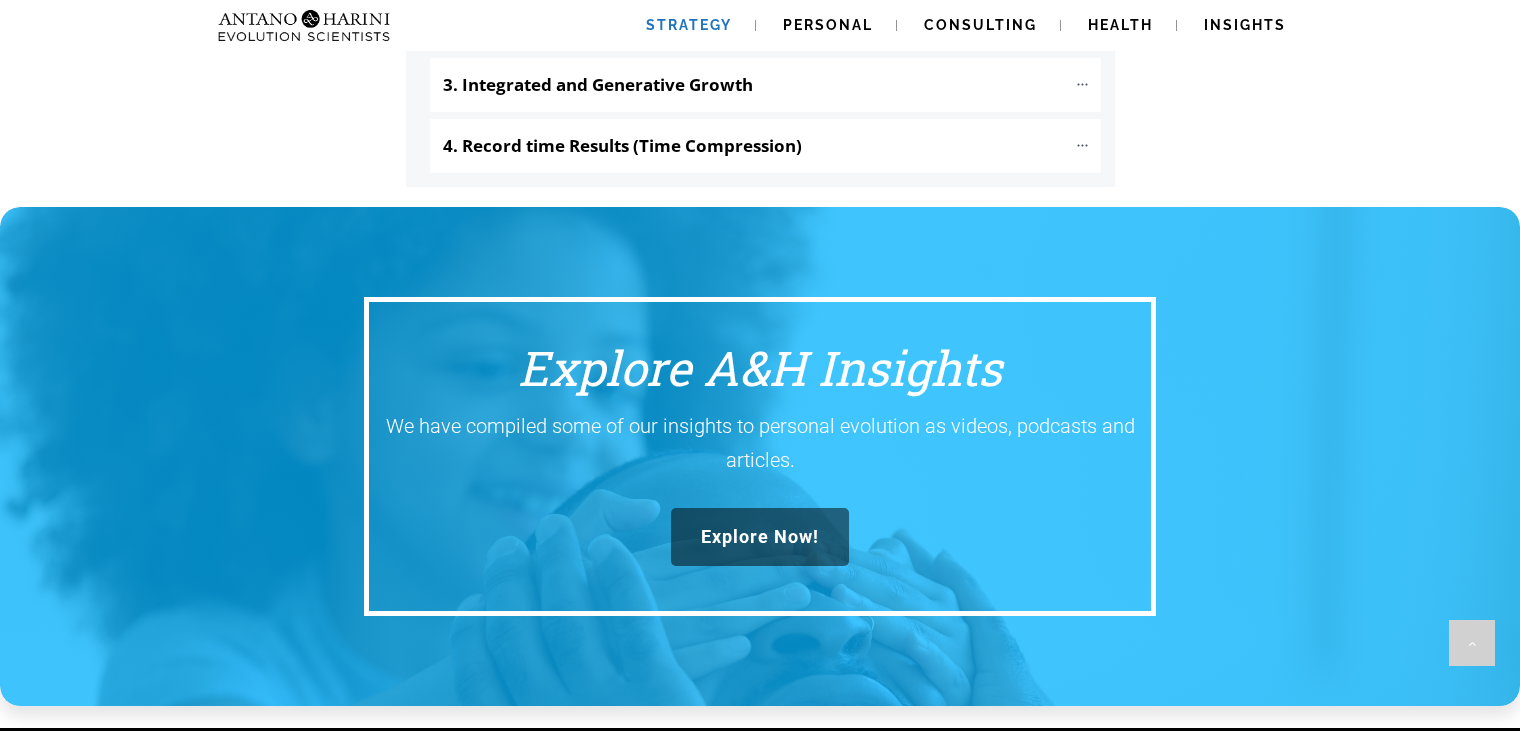 click on "Explore Now!" at bounding box center (760, 537) 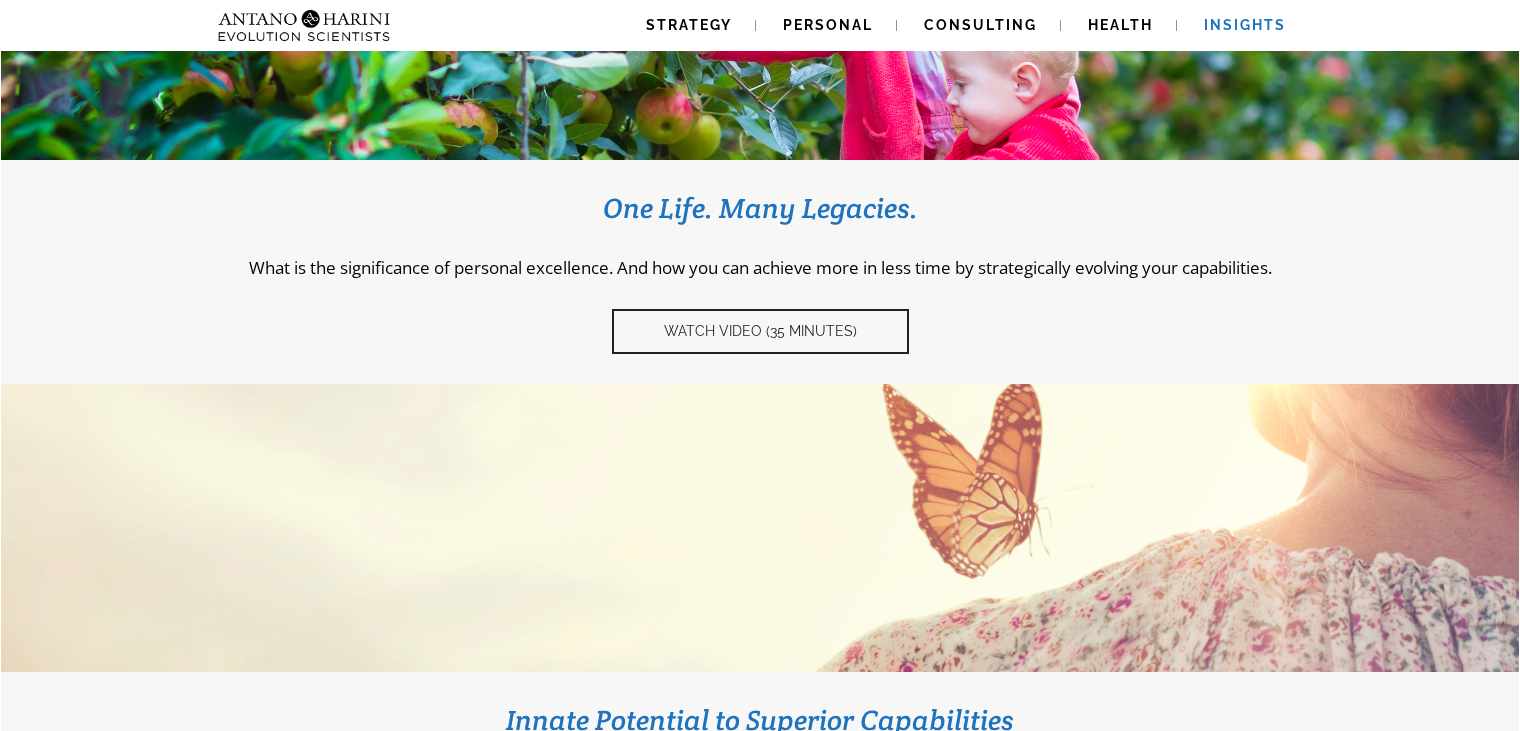 scroll, scrollTop: 360, scrollLeft: 0, axis: vertical 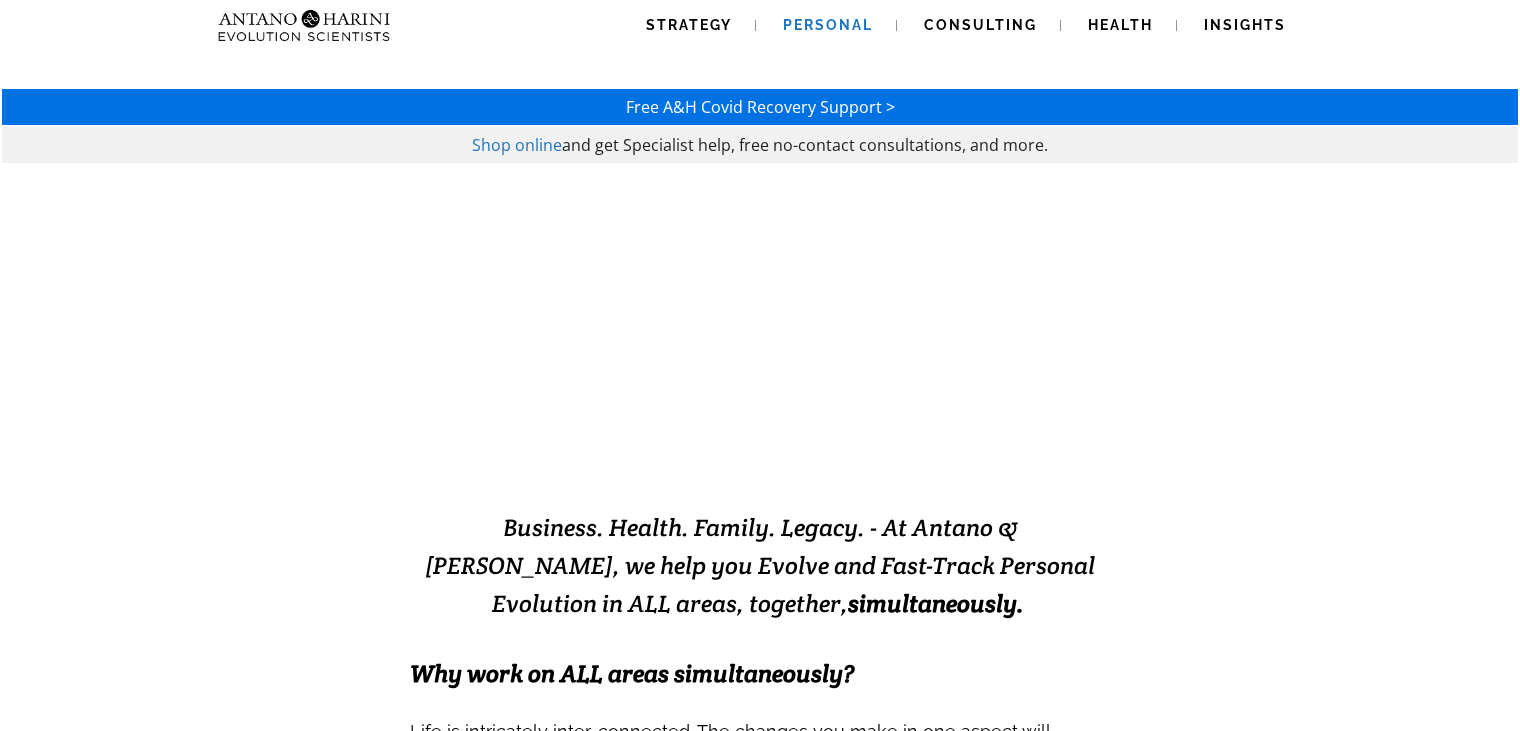 click at bounding box center [264, 25] 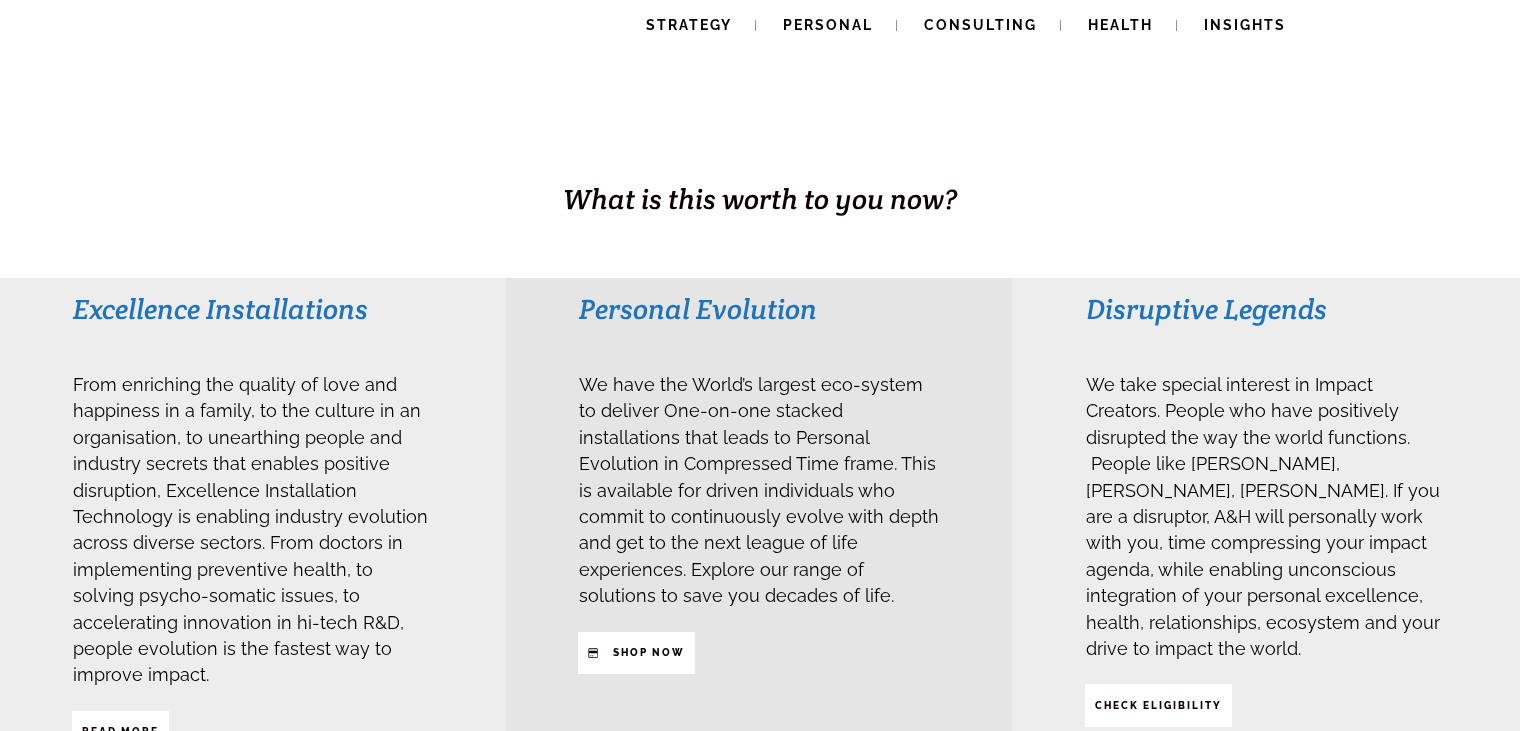 scroll, scrollTop: 300, scrollLeft: 0, axis: vertical 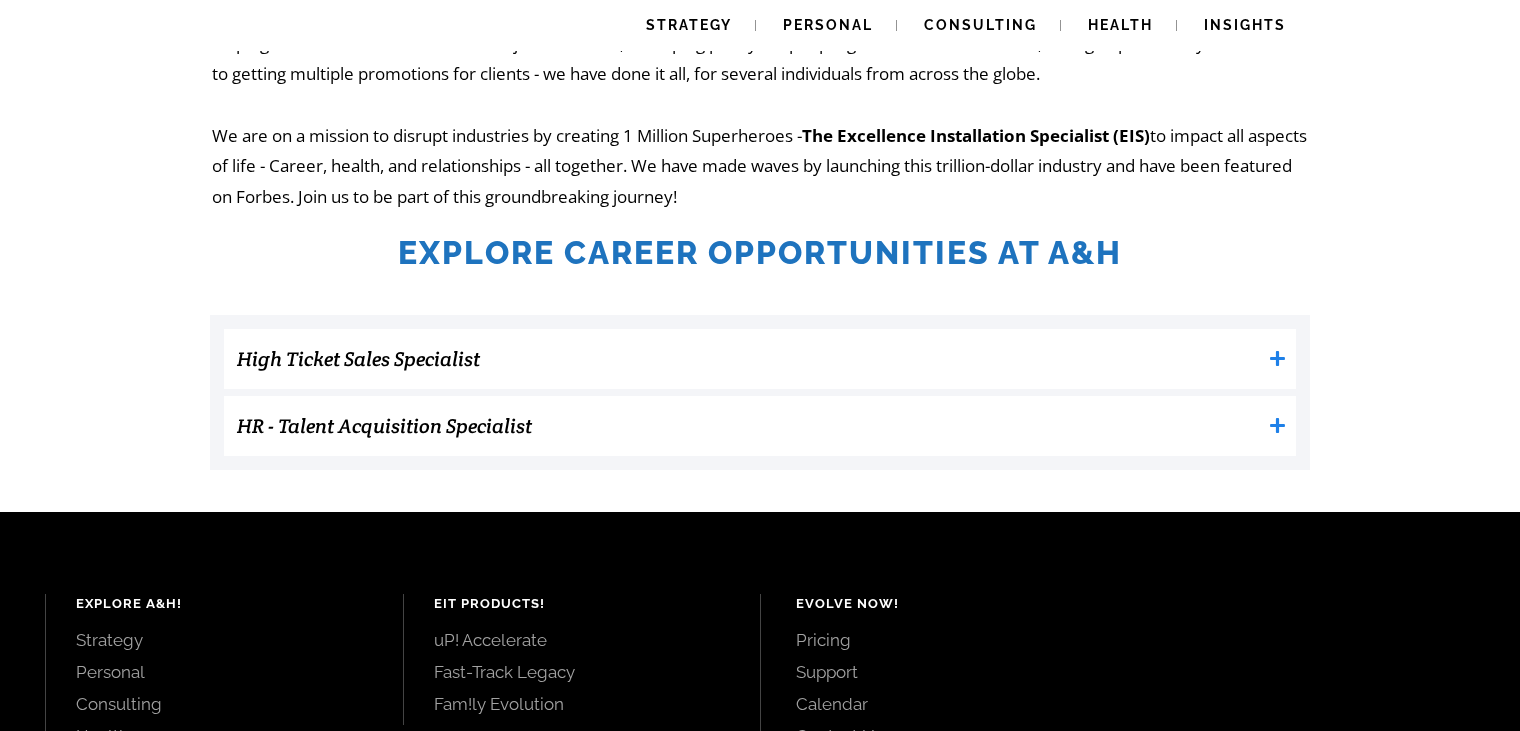 click on "High Ticket Sales Specialist" at bounding box center (749, 359) 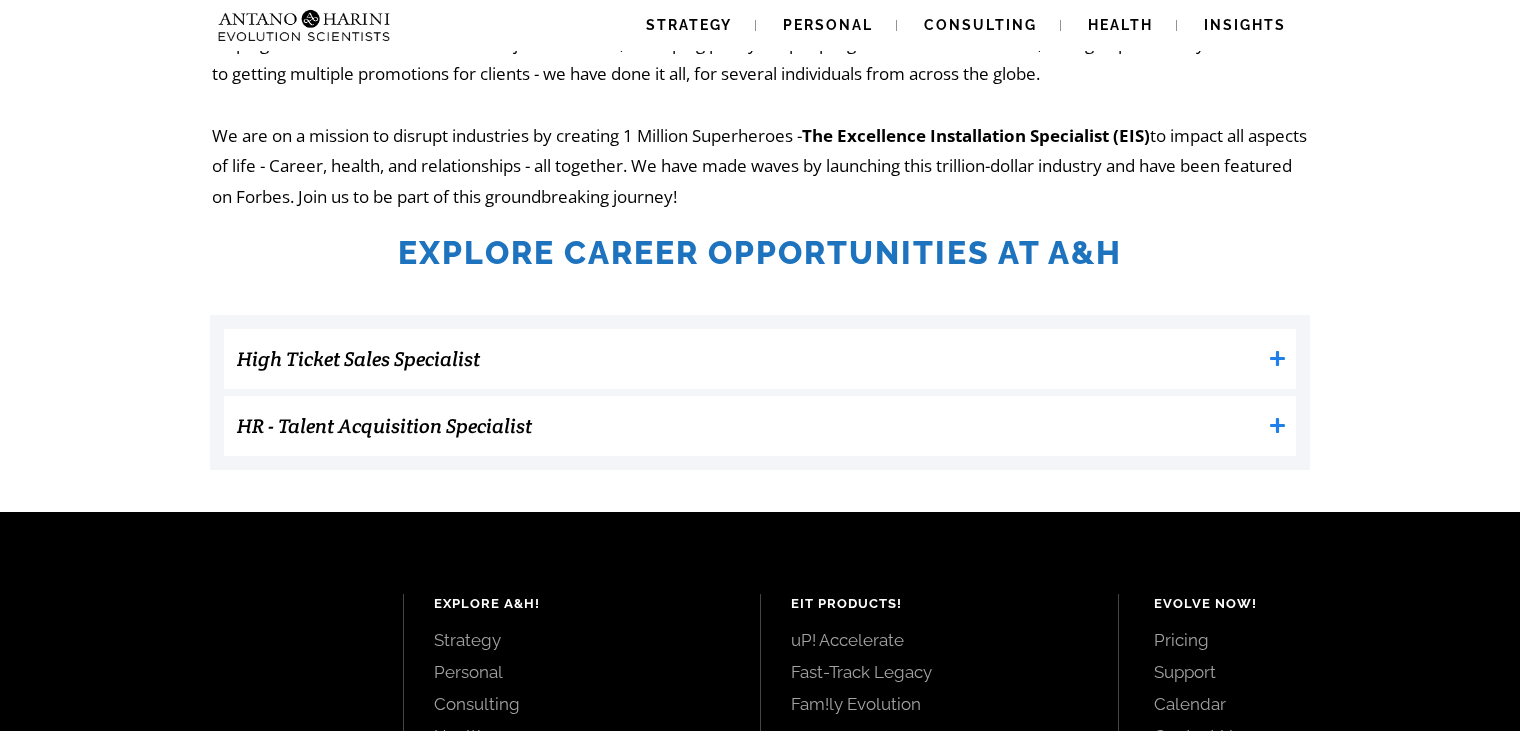 scroll, scrollTop: 500, scrollLeft: 0, axis: vertical 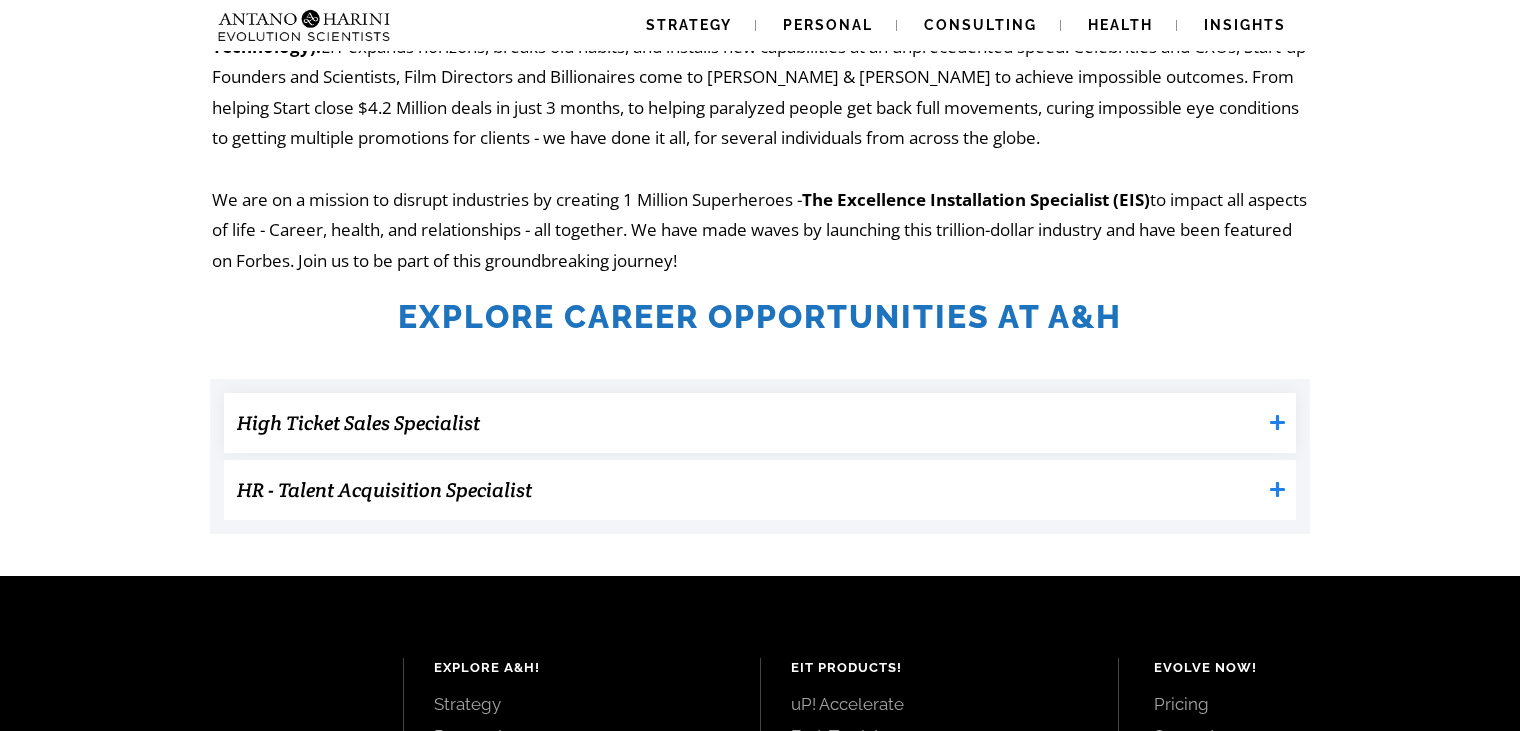 click on "High Ticket Sales Specialist" at bounding box center (749, 423) 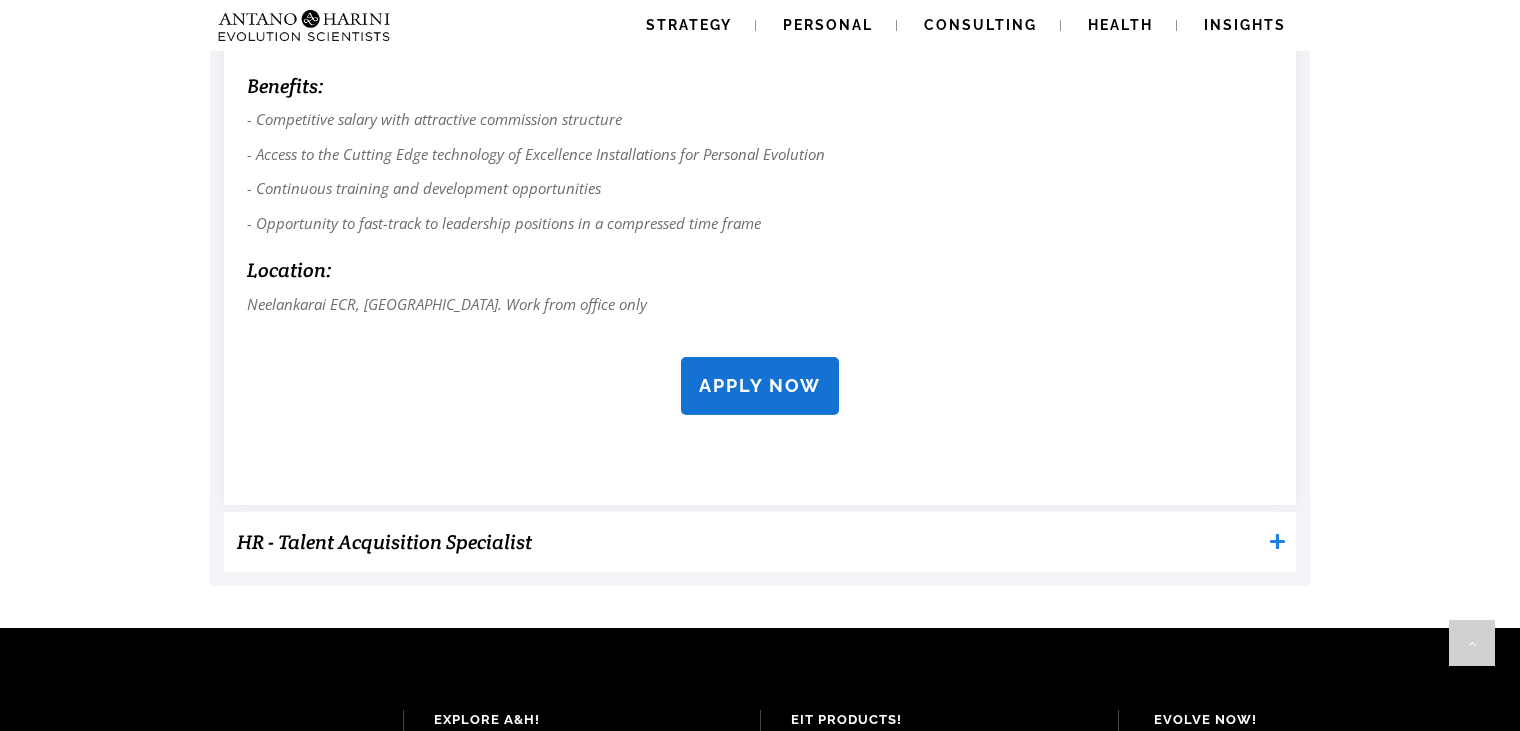 scroll, scrollTop: 1859, scrollLeft: 0, axis: vertical 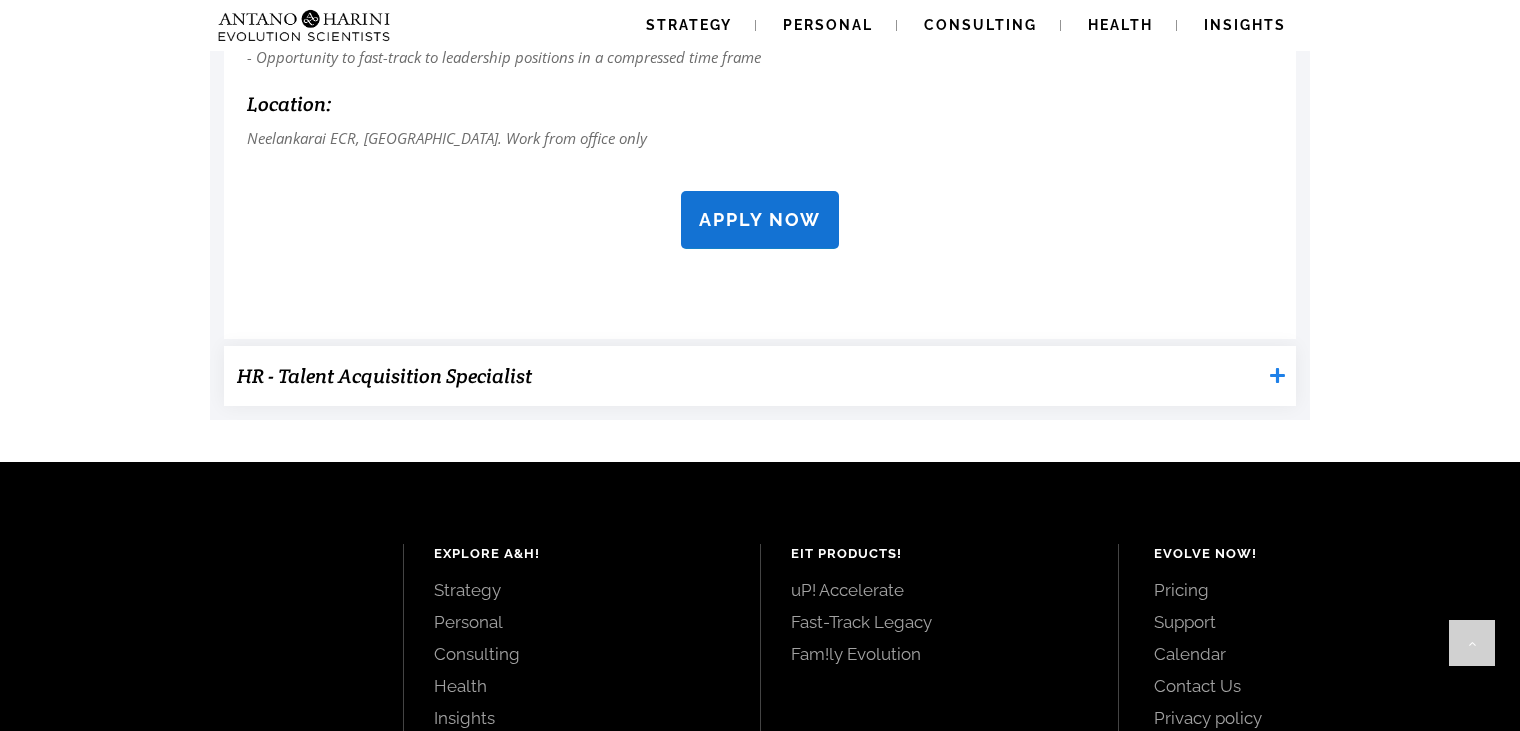 click on "HR - Talent Acquisition Specialist" at bounding box center (749, 376) 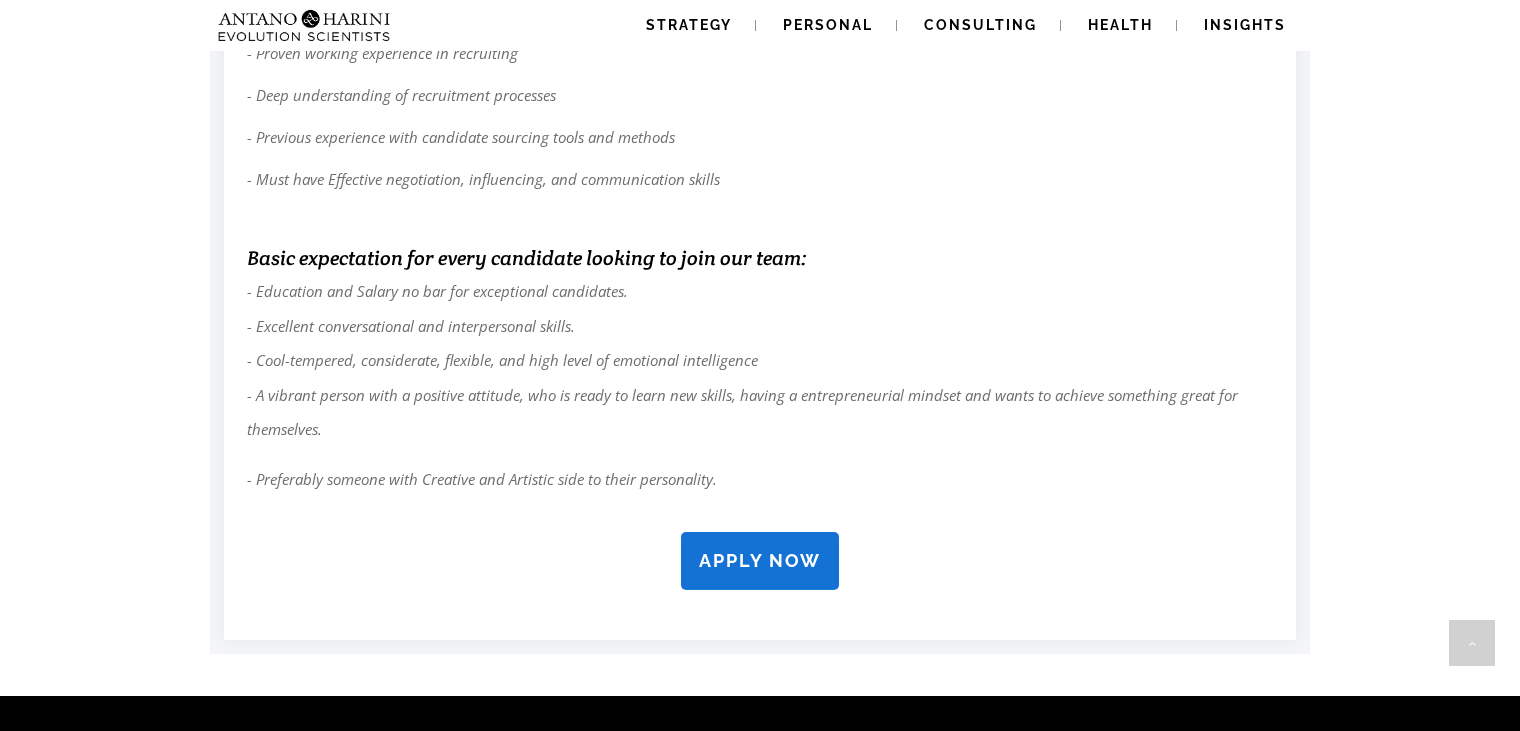 scroll, scrollTop: 3084, scrollLeft: 0, axis: vertical 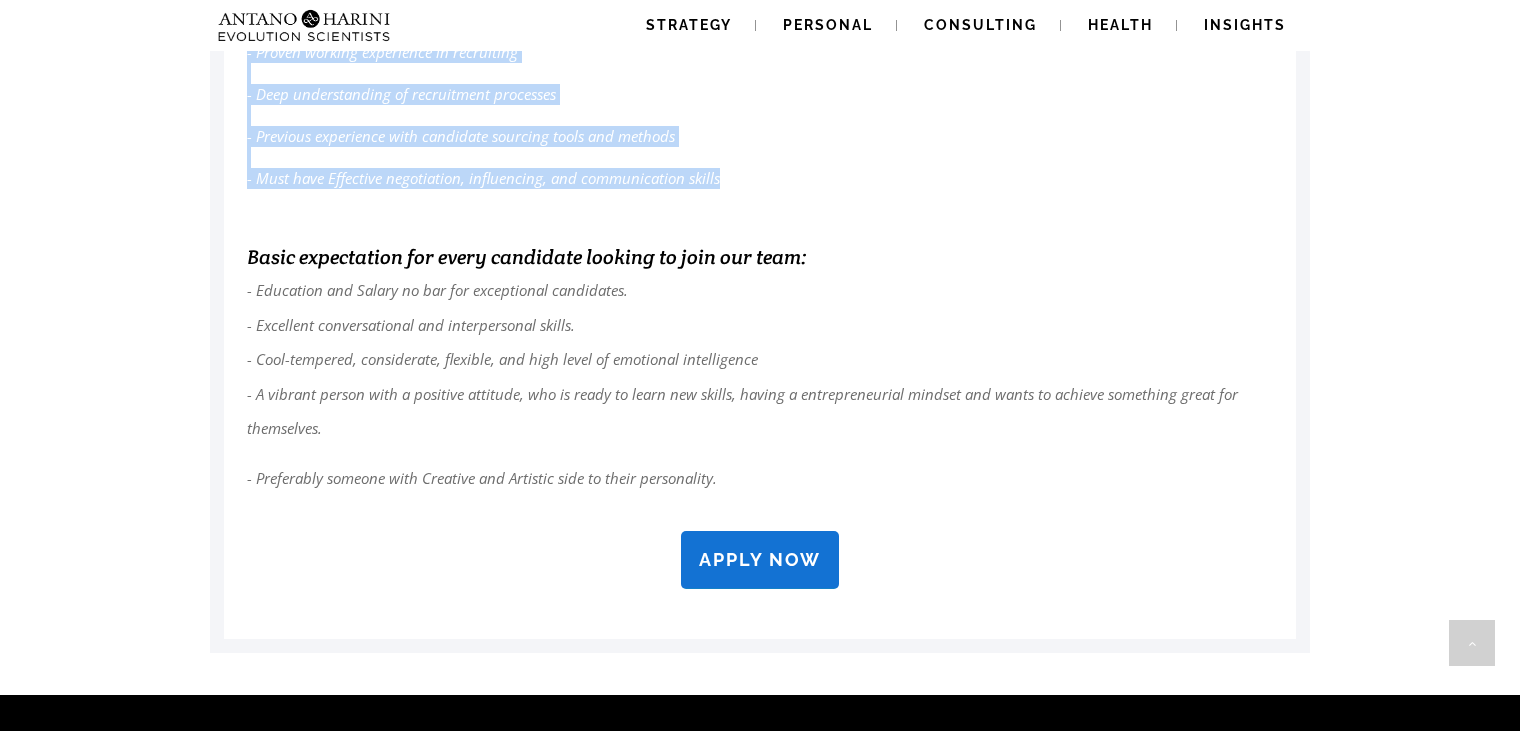 drag, startPoint x: 619, startPoint y: 174, endPoint x: 211, endPoint y: 172, distance: 408.0049 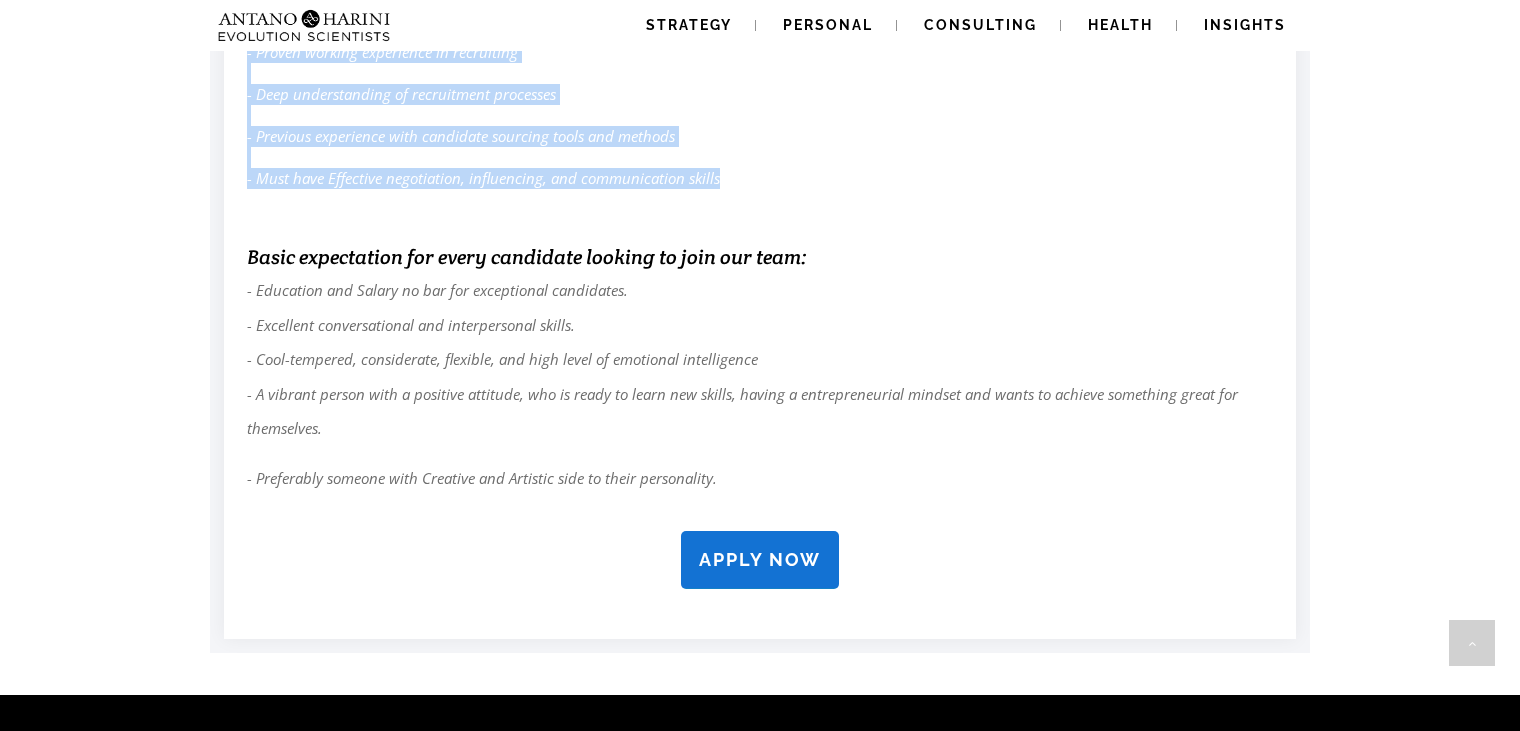 click on "- Proven working experience in recruiting - Deep understanding of recruitment processes - Previous experience with candidate sourcing tools and methods - Must have Effective negotiation, influencing, and communication skills" at bounding box center (483, 115) 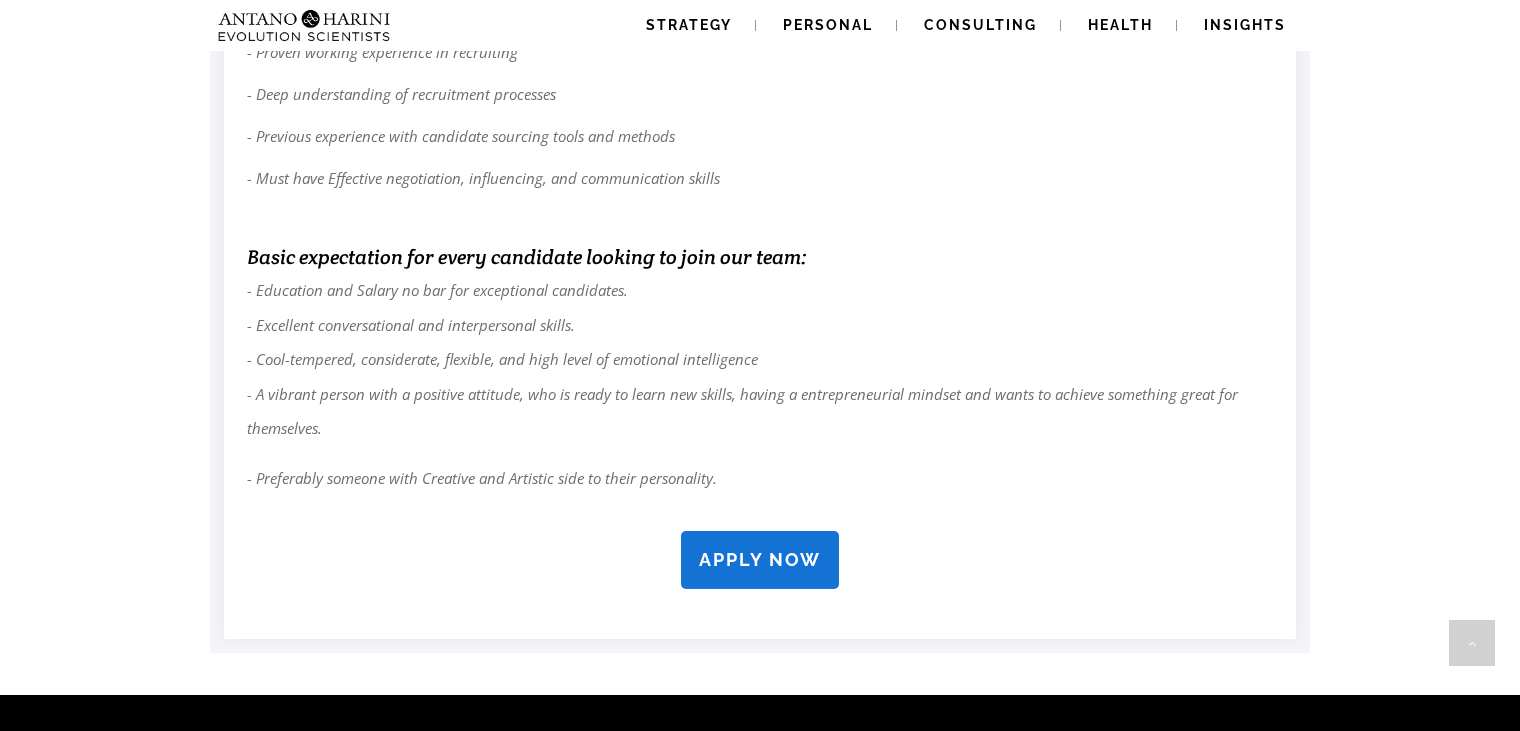 click on "- Proven working experience in recruiting - Deep understanding of recruitment processes - Previous experience with candidate sourcing tools and methods - Must have Effective negotiation, influencing, and communication skills" at bounding box center (483, 115) 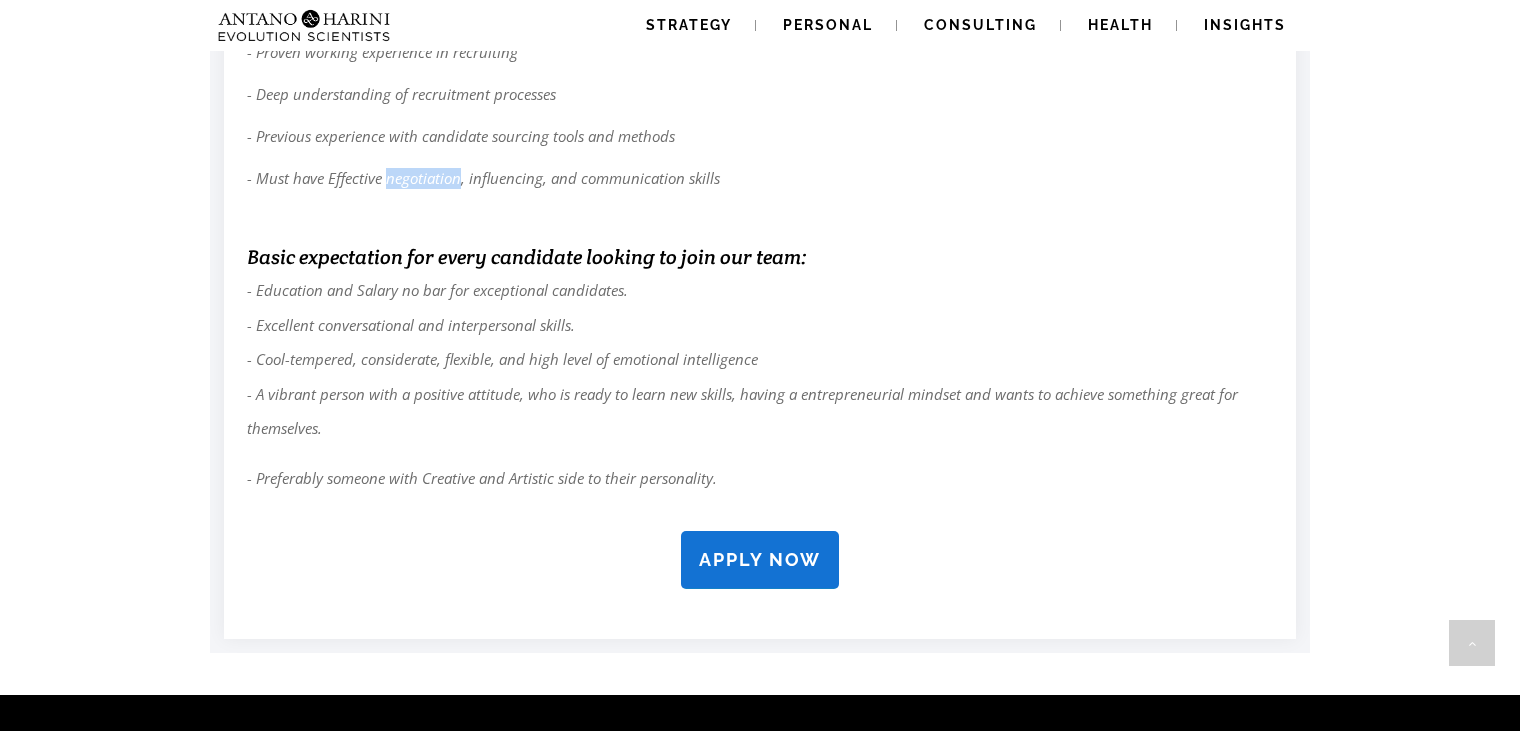 click on "- Proven working experience in recruiting - Deep understanding of recruitment processes - Previous experience with candidate sourcing tools and methods - Must have Effective negotiation, influencing, and communication skills" at bounding box center [483, 115] 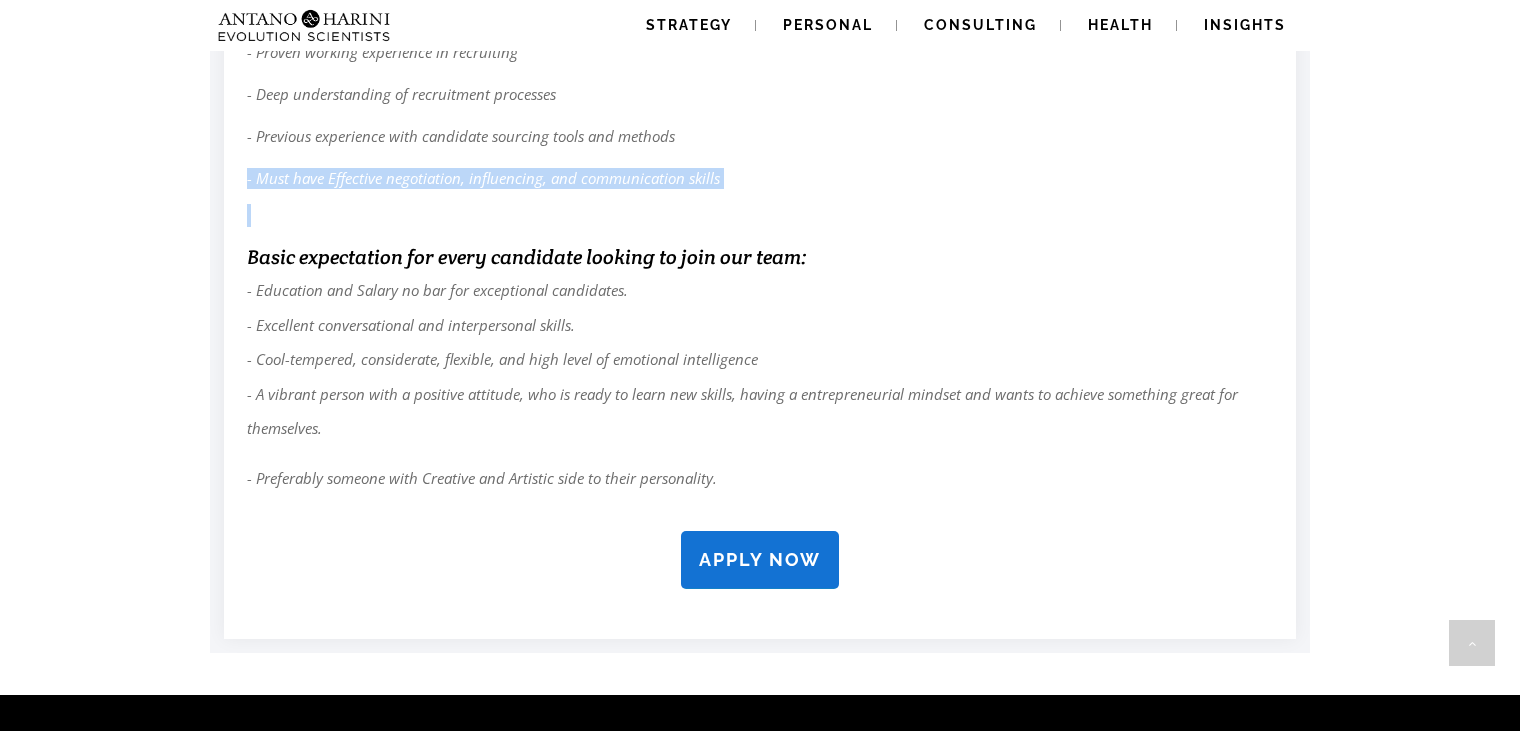 click on "- Proven working experience in recruiting - Deep understanding of recruitment processes - Previous experience with candidate sourcing tools and methods - Must have Effective negotiation, influencing, and communication skills" at bounding box center [483, 115] 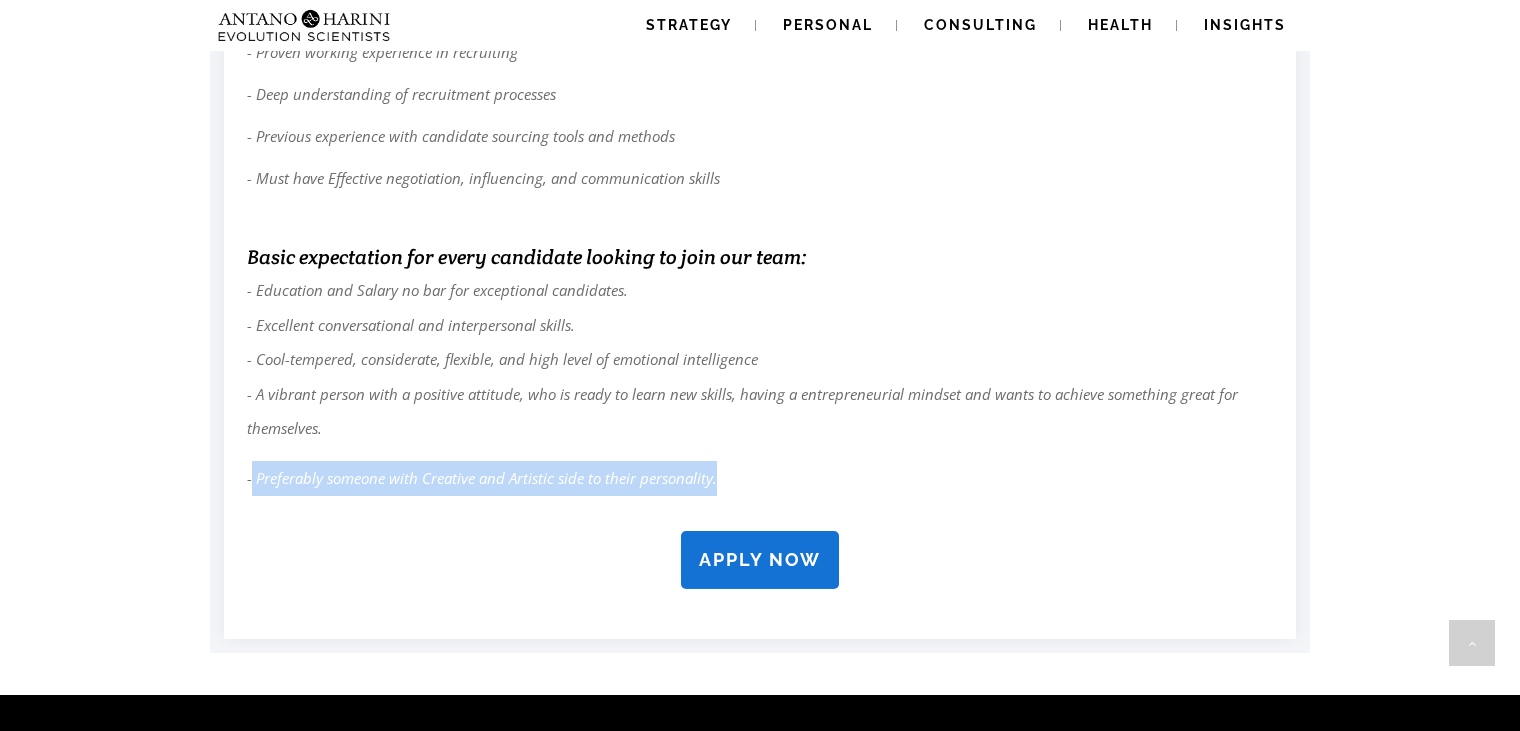 drag, startPoint x: 707, startPoint y: 477, endPoint x: 251, endPoint y: 475, distance: 456.0044 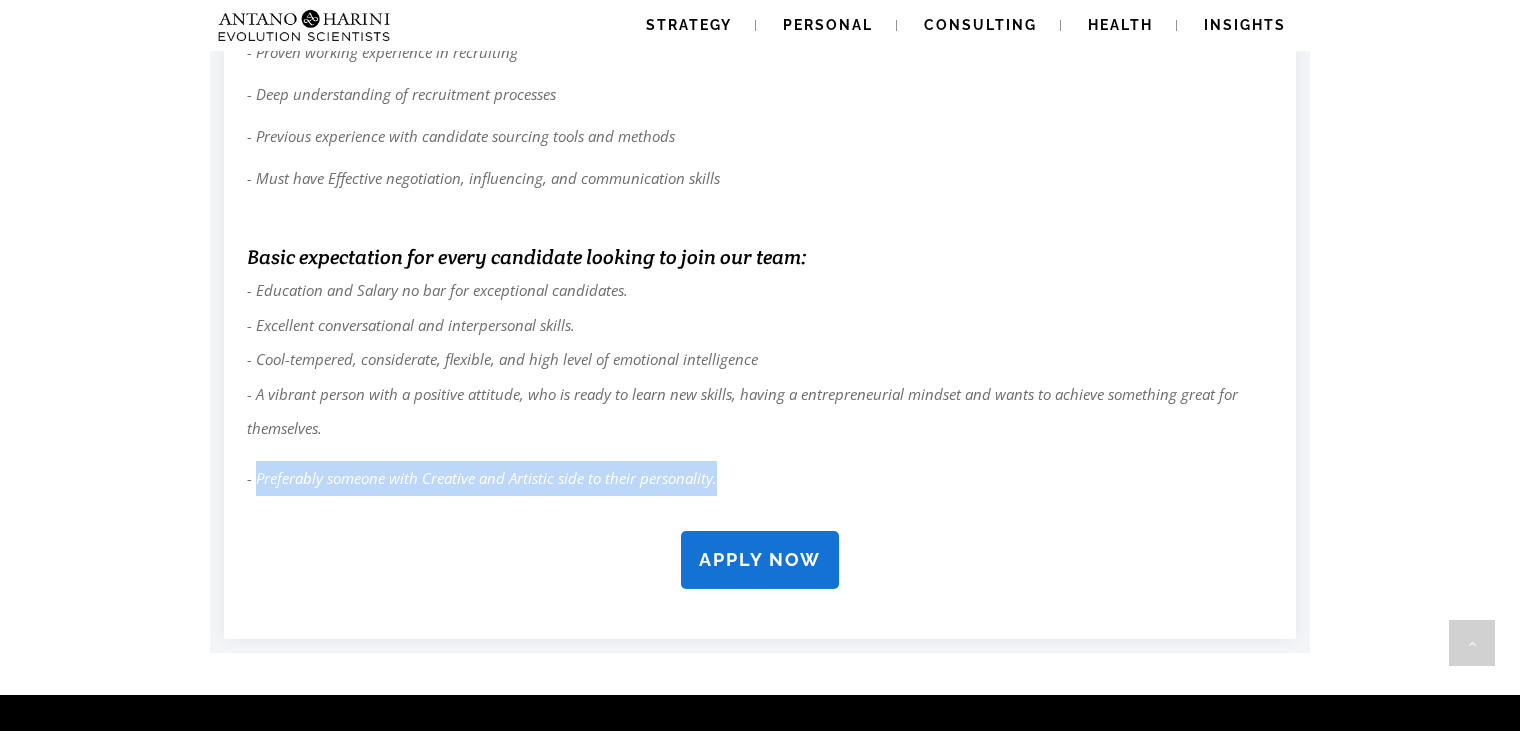 drag, startPoint x: 255, startPoint y: 480, endPoint x: 778, endPoint y: 475, distance: 523.0239 